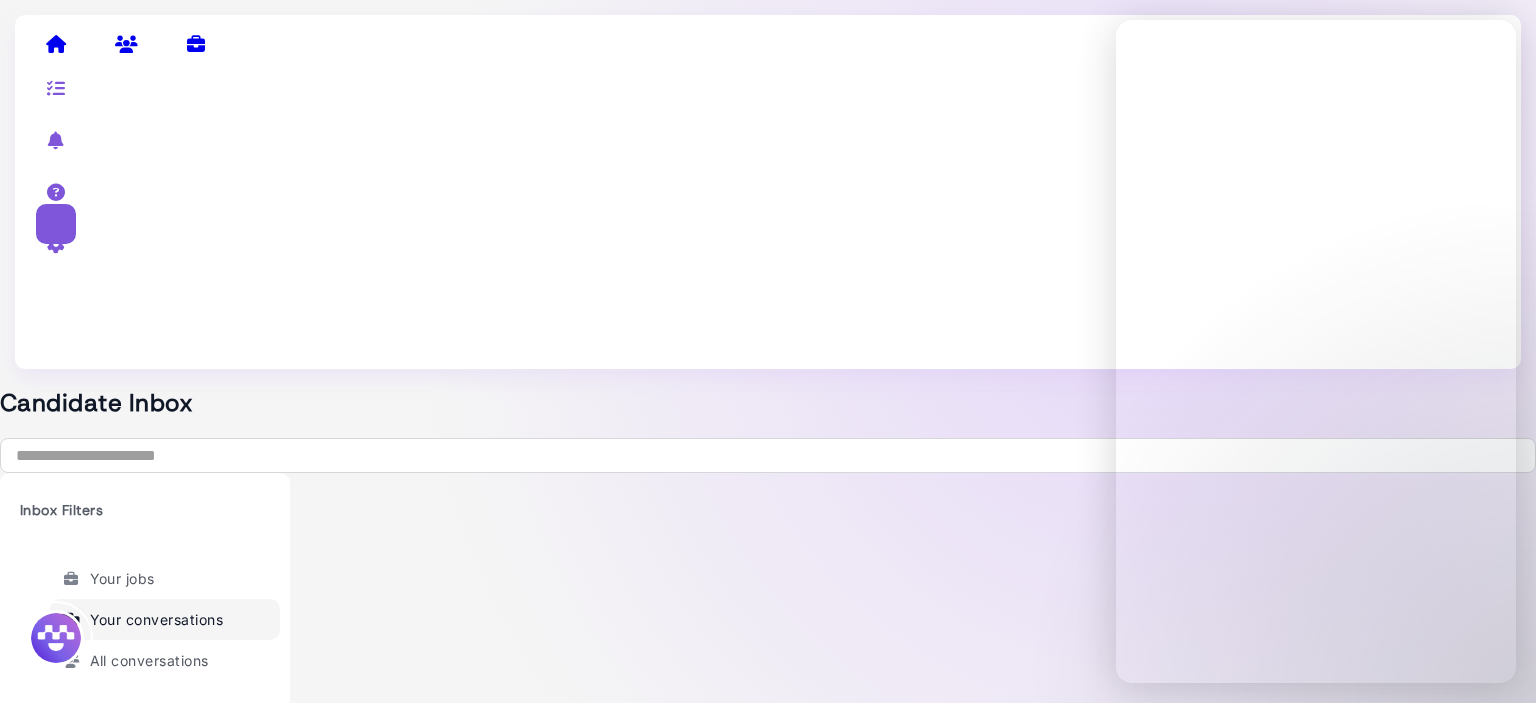 select on "****" 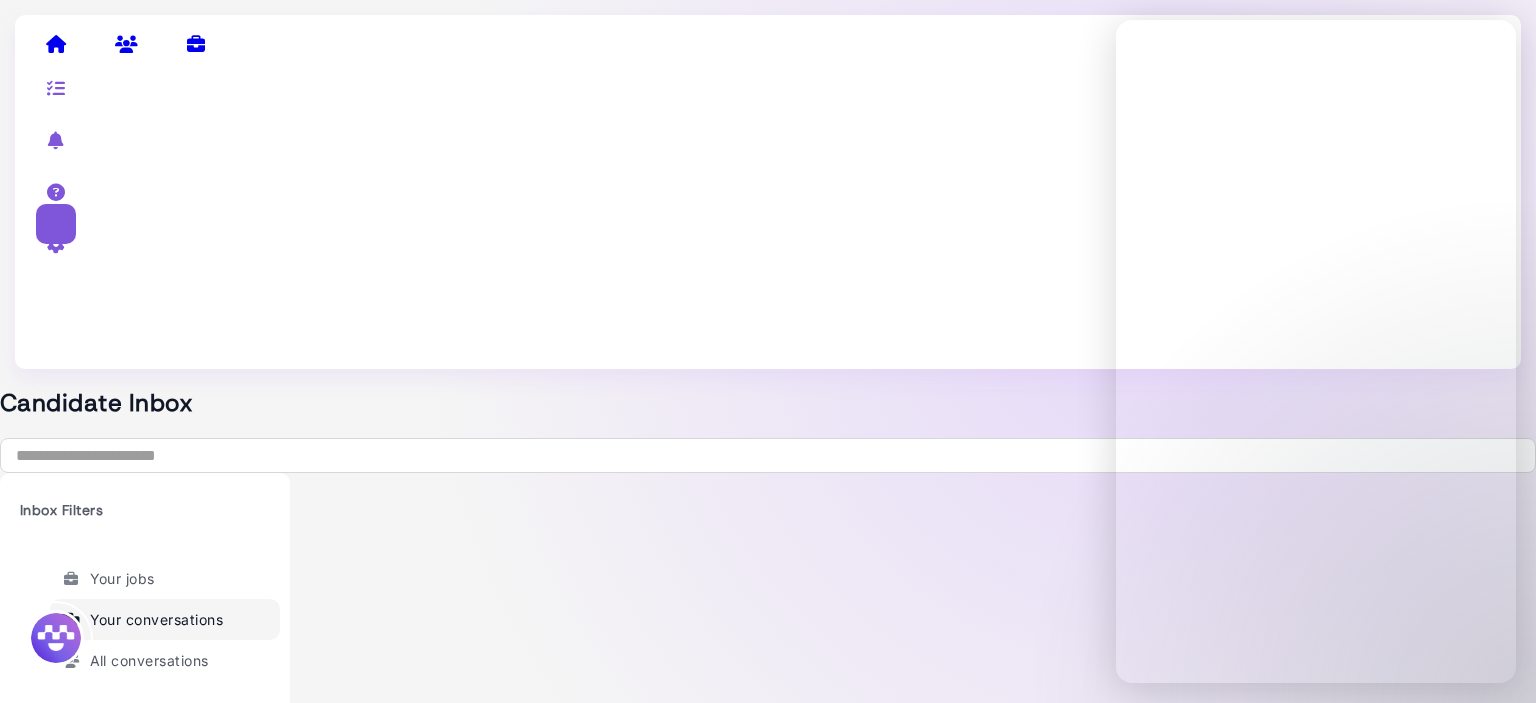scroll, scrollTop: 0, scrollLeft: 0, axis: both 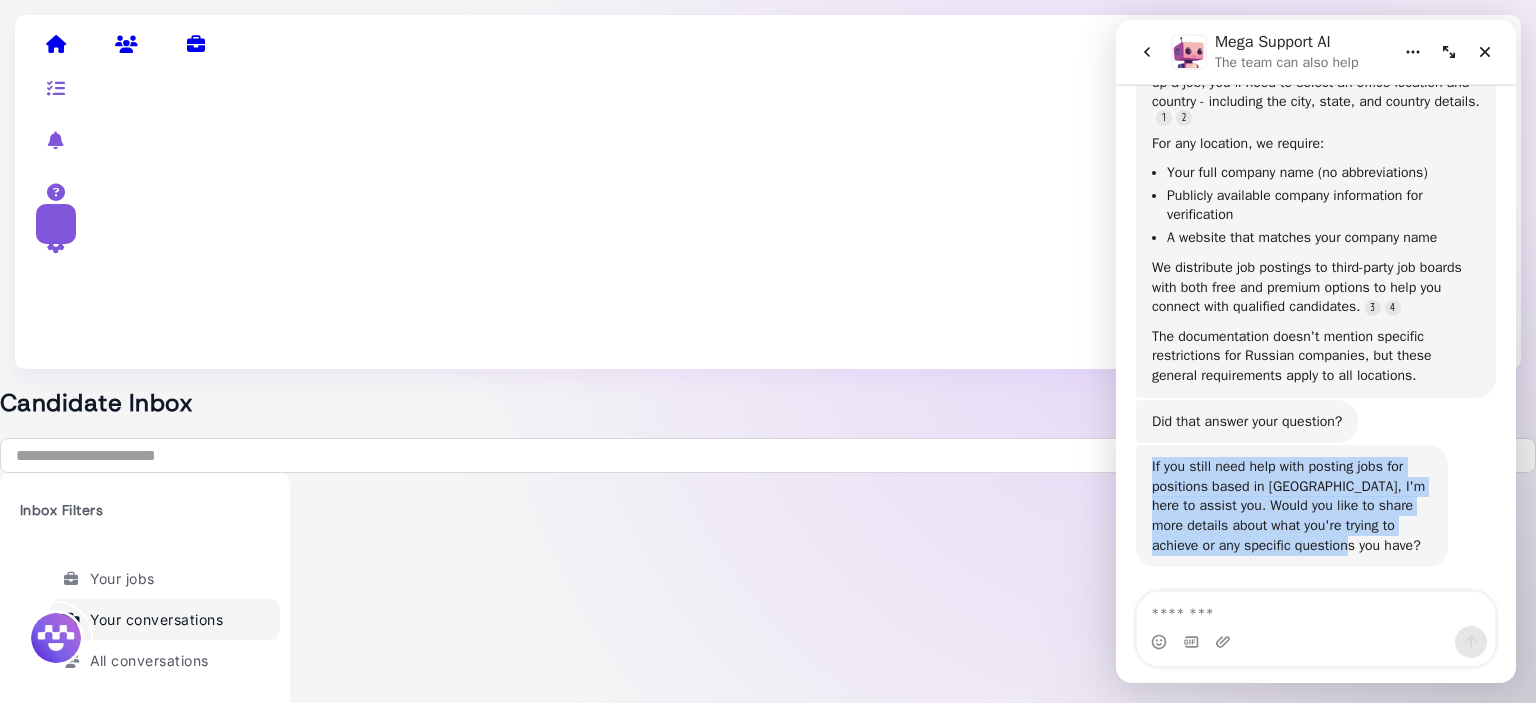 drag, startPoint x: 1346, startPoint y: 539, endPoint x: 1131, endPoint y: 451, distance: 232.31229 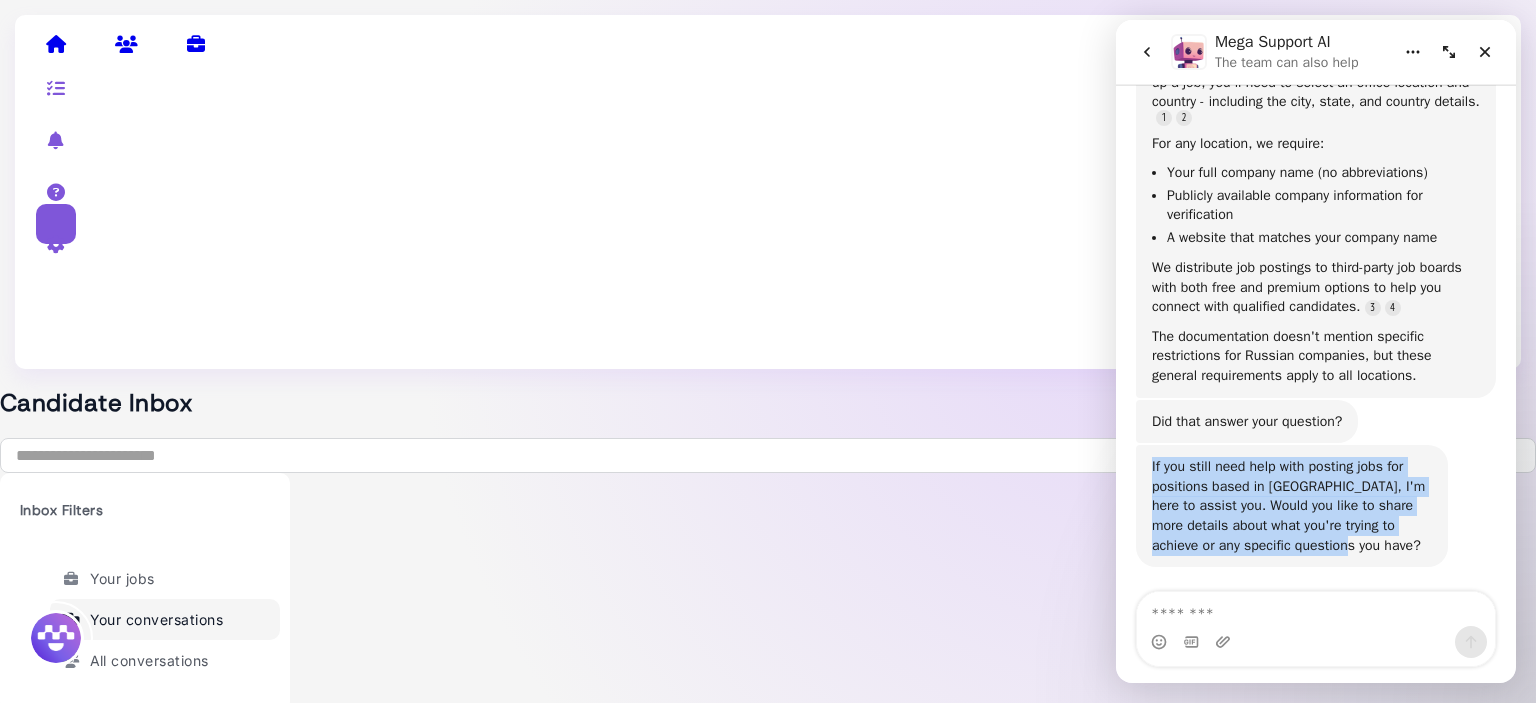 click on "Mega Support AI  • AI Agent Hi there! This is a bot speaking. I’m here to answer your questions, but you’ll always have the option to talk to our team. Mega Support AI  •  36m ago So what brings you here today? Mega Support AI  •  36m ago Good day! Tell me, do you cooperate with Russian companies? Яна  •  36m ago Mega Support AI  • AI Agent Our platform helps companies expand their reach by distributing job postings to third-party job boards and connecting with qualified candidates globally.  We offer both free and premium job advertising options to help companies attract top talent. However, the specific details about which countries or regions we operate in aren't covered in our current documentation. What type of cooperation are you looking for - are you interested in using our platform for hiring, or are you asking about a different kind of business partnership? Mega Support AI  •  35m ago using  platform for hiring Яна  •  34m ago Mega Support AI  • AI Agent Mega Support AI" at bounding box center [1316, -298] 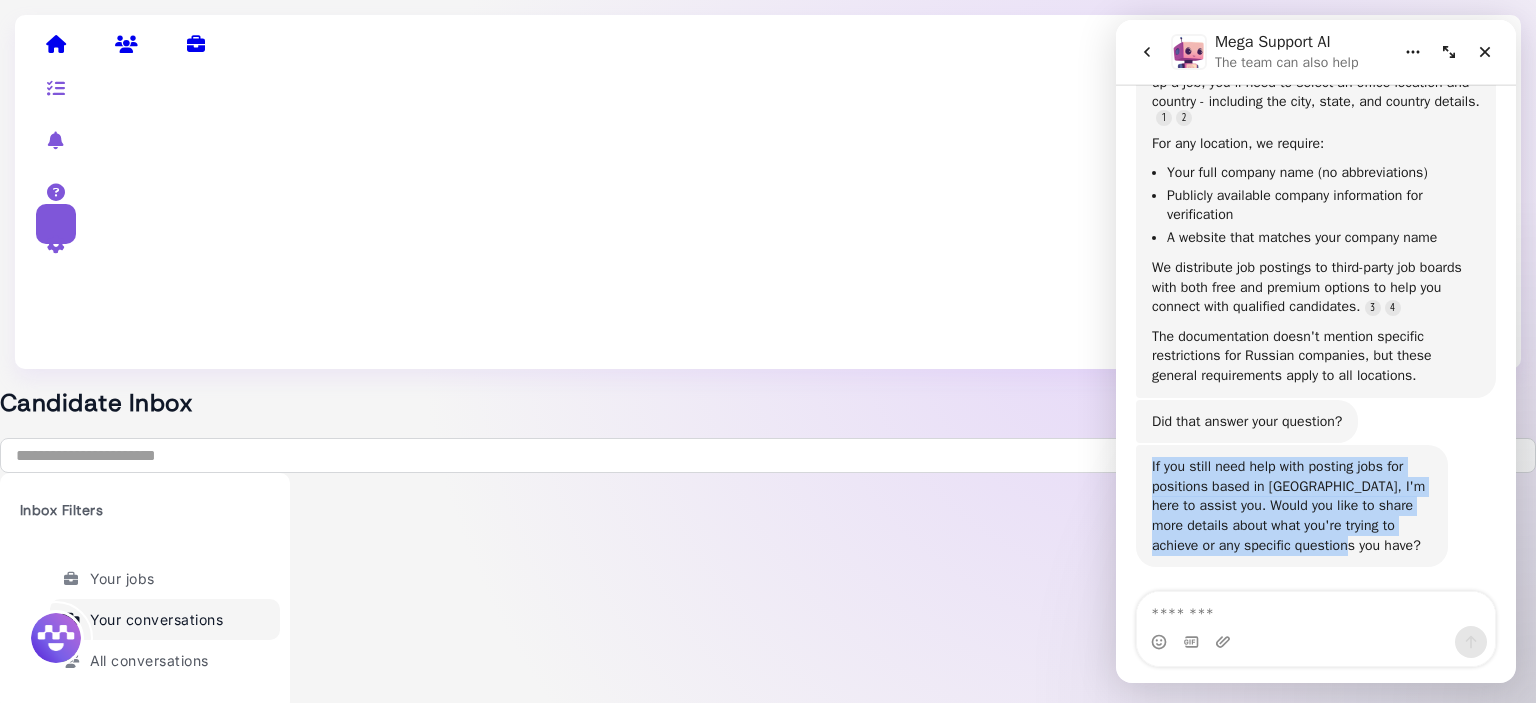 copy on "If you still need help with posting jobs for positions based in [GEOGRAPHIC_DATA], I'm here to assist you. Would you like to share more details about what you're trying to achieve or any specific questions you have?" 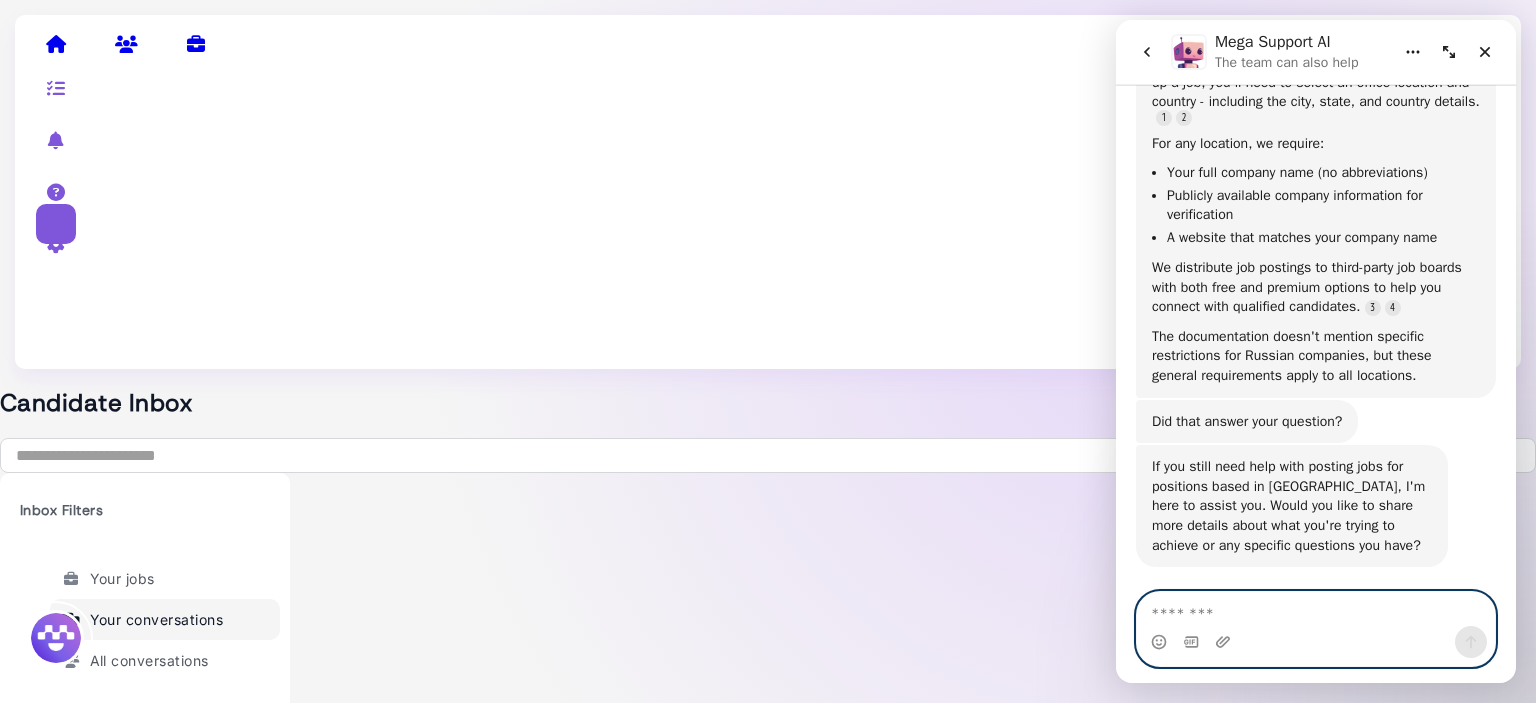 click at bounding box center (1316, 609) 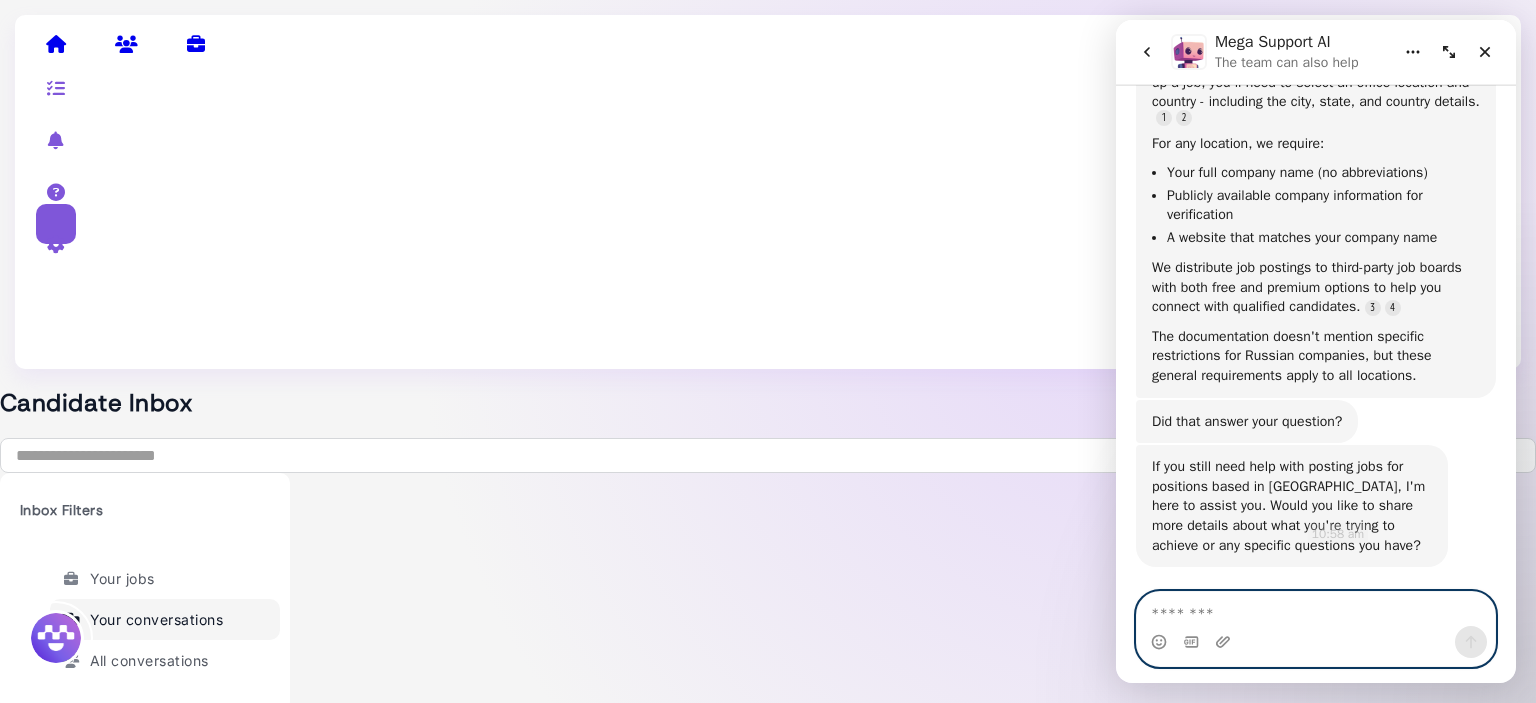 paste on "**********" 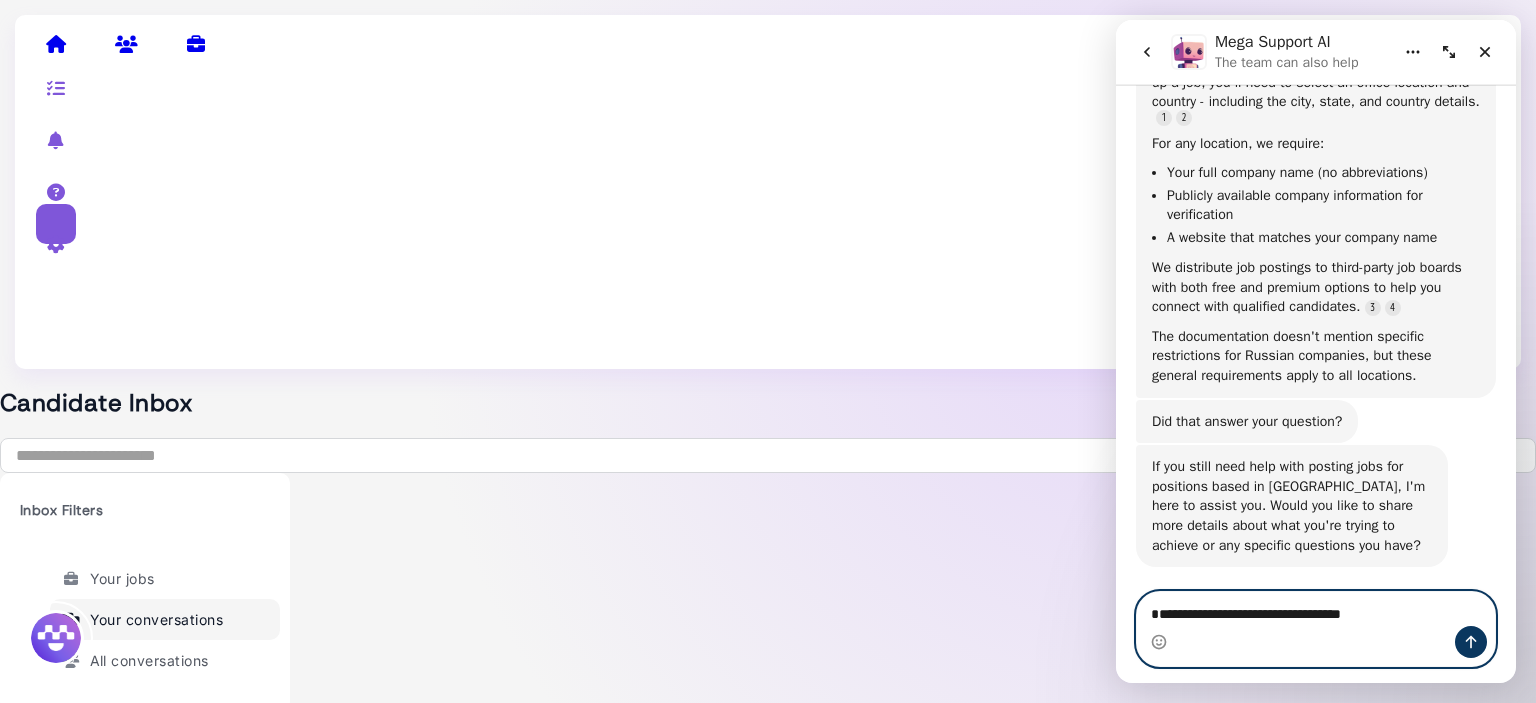 type on "**********" 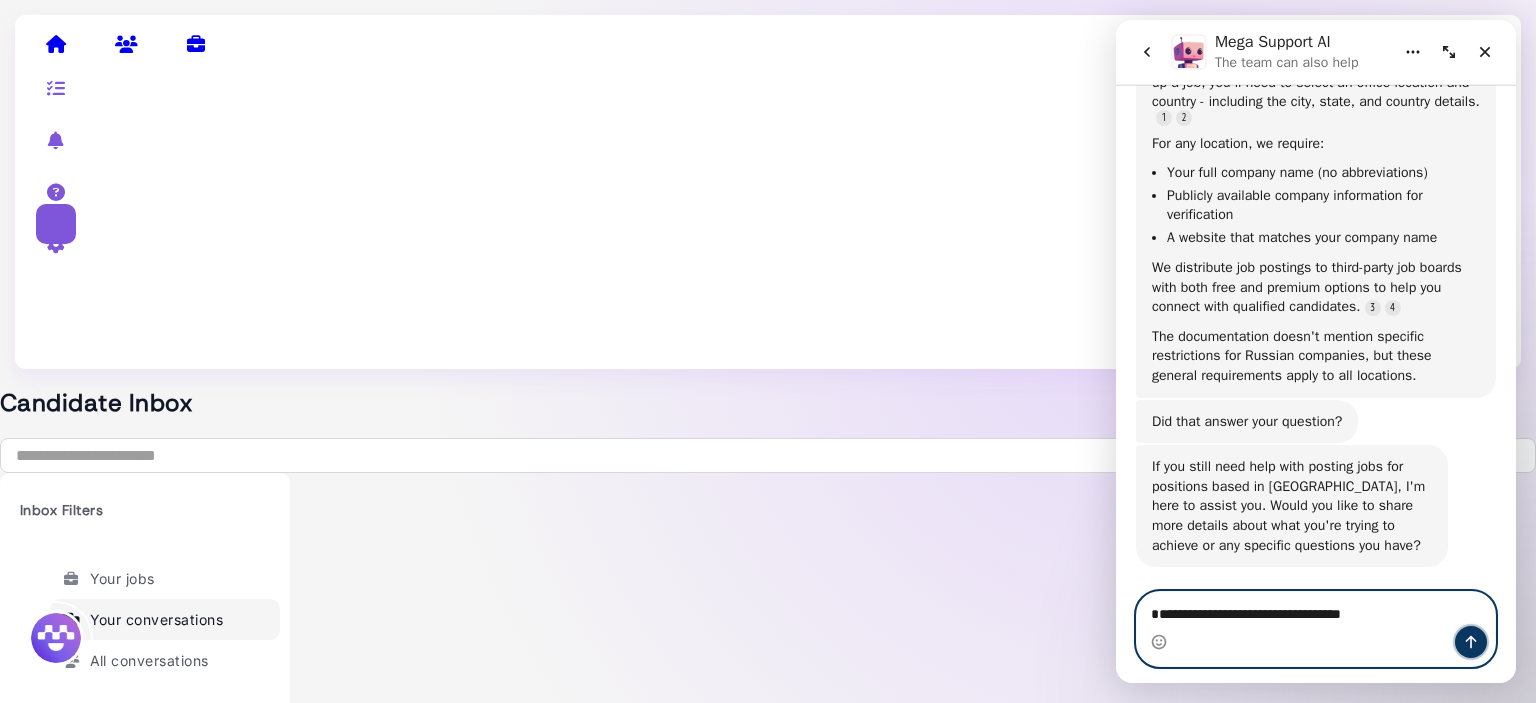click 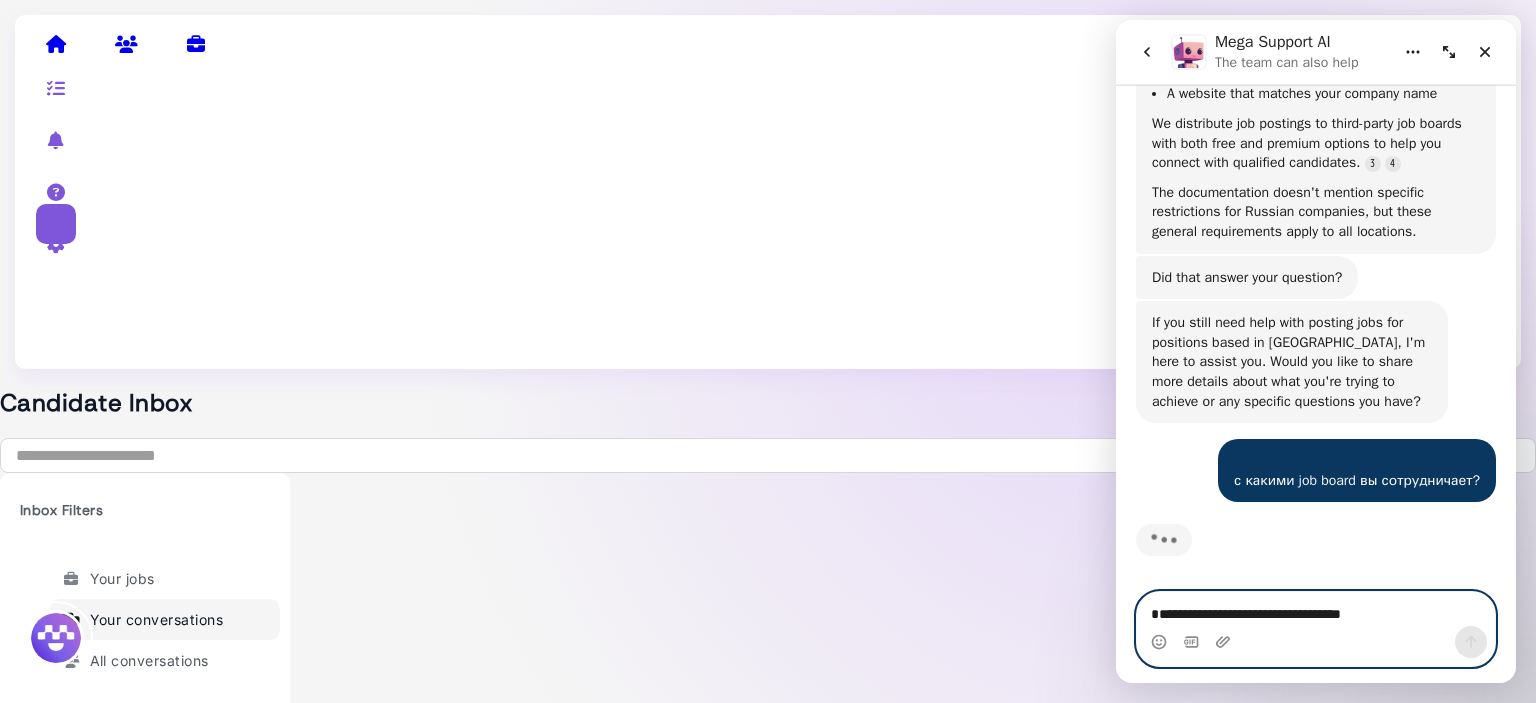 scroll, scrollTop: 1459, scrollLeft: 0, axis: vertical 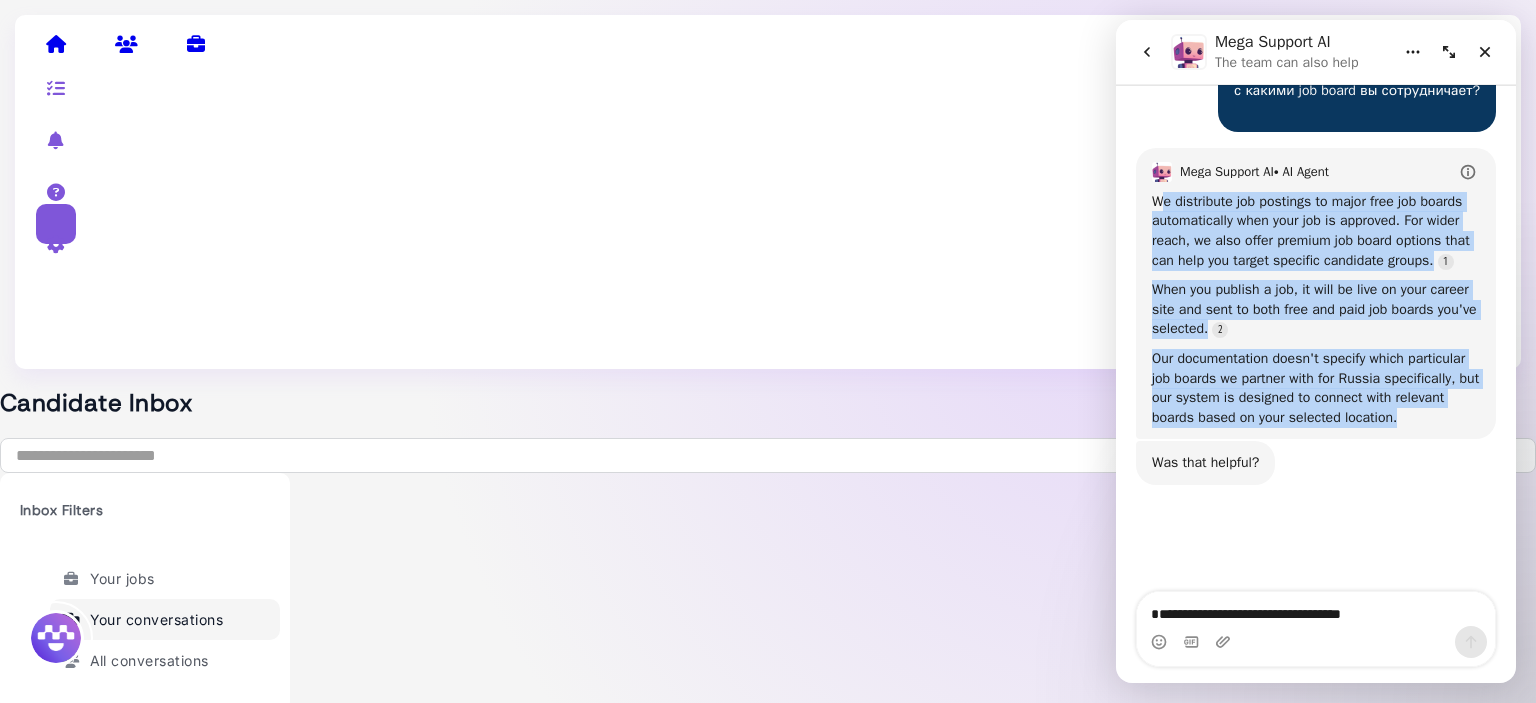 drag, startPoint x: 1160, startPoint y: 243, endPoint x: 1226, endPoint y: 496, distance: 261.467 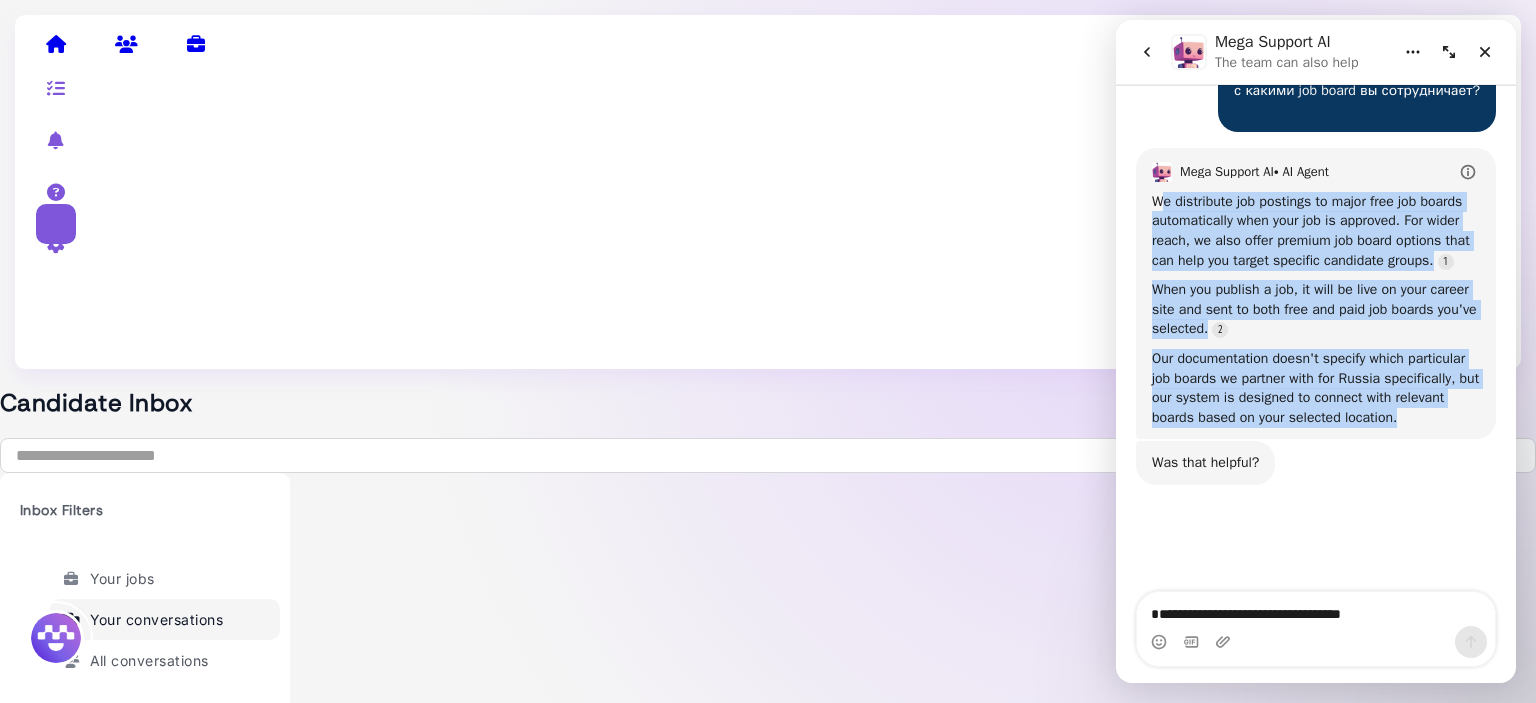 click on "We distribute job postings to major free job boards automatically when your job is approved. For wider reach, we also offer premium job board options that can help you target specific candidate groups. When you publish a job, it will be live on your career site and sent to both free and paid job boards you've selected. Our documentation doesn't specify which particular job boards we partner with for Russia specifically, but our system is designed to connect with relevant boards based on your selected location." at bounding box center [1316, 310] 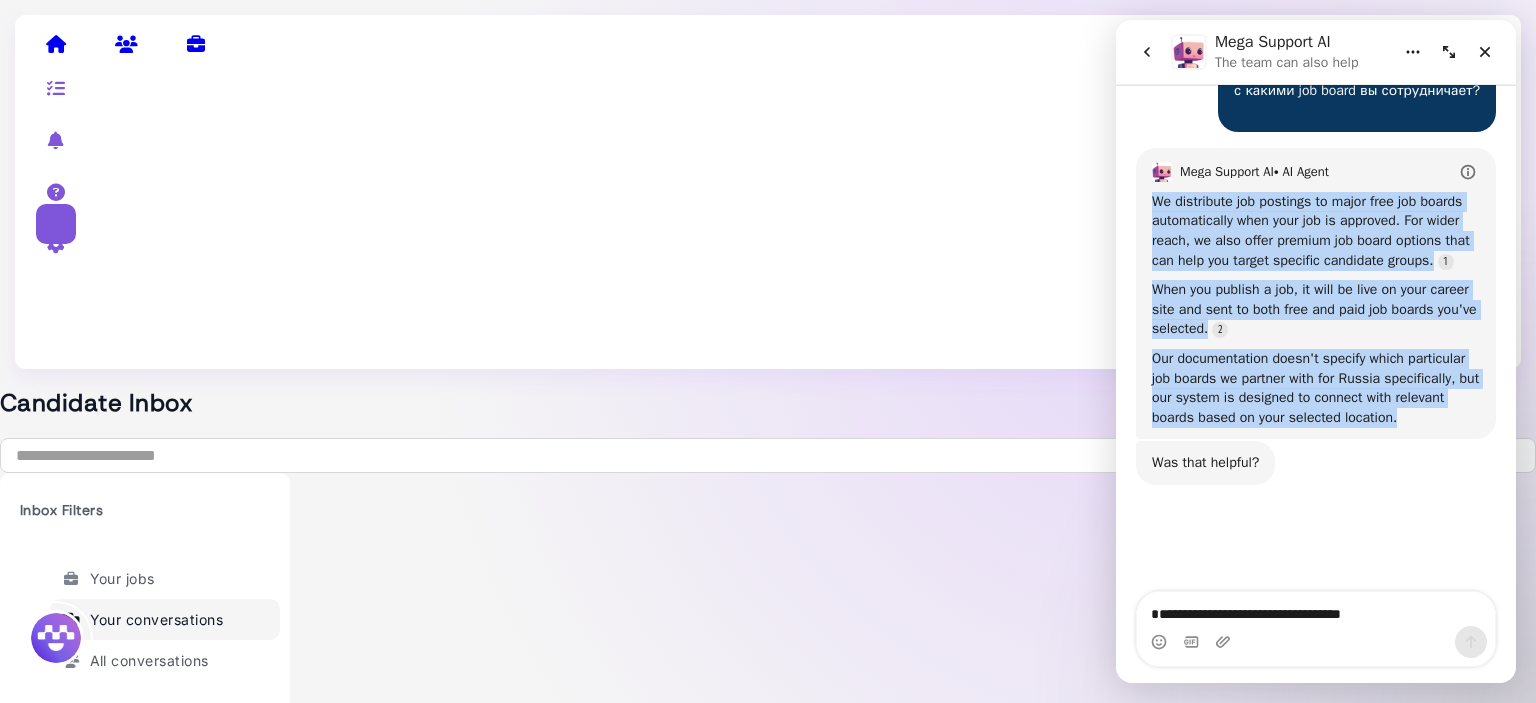 drag, startPoint x: 1150, startPoint y: 246, endPoint x: 1232, endPoint y: 499, distance: 265.95676 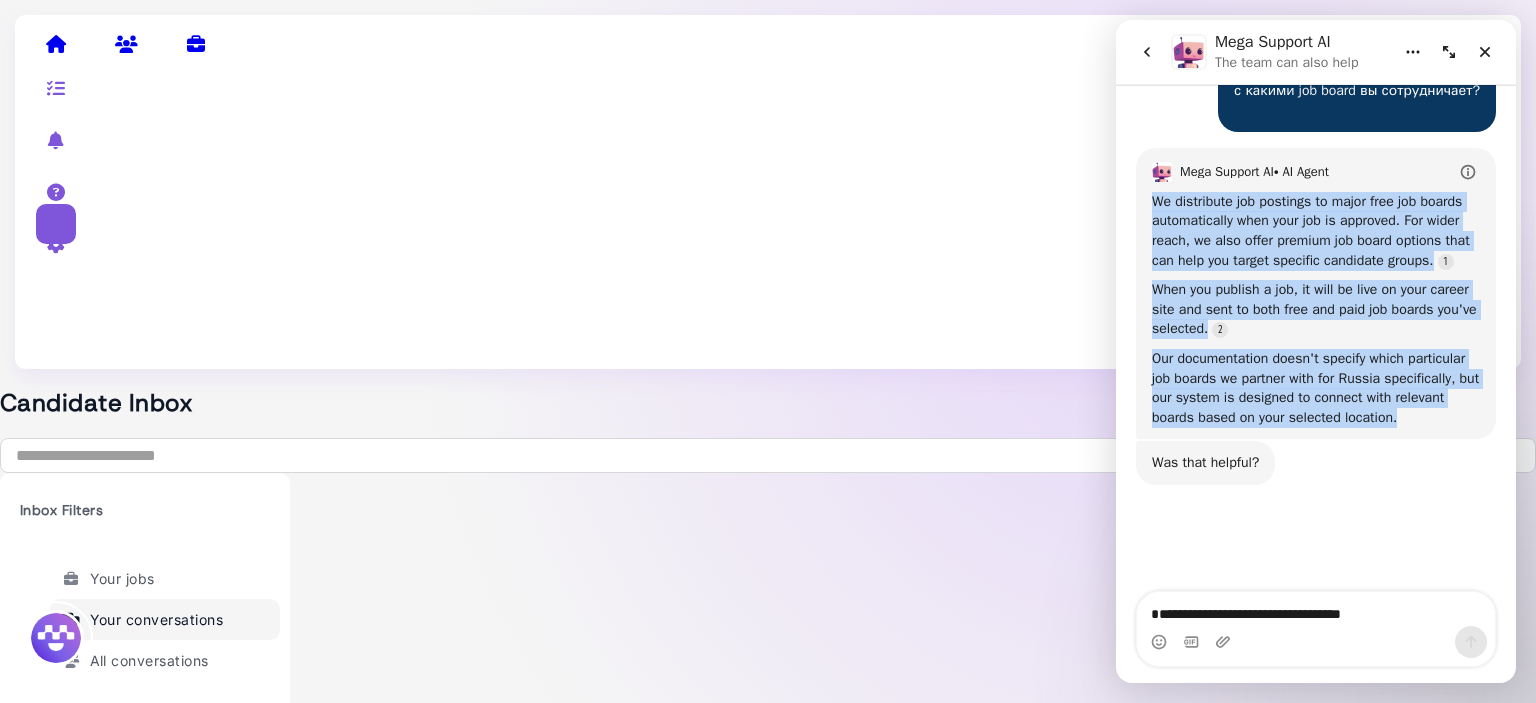 click on "Mega Support AI  • AI Agent We distribute job postings to major free job boards automatically when your job is approved. For wider reach, we also offer premium job board options that can help you target specific candidate groups. When you publish a job, it will be live on your career site and sent to both free and paid job boards you've selected. Our documentation doesn't specify which particular job boards we partner with for Russia specifically, but our system is designed to connect with relevant boards based on your selected location. Mega Support AI  •  1m ago" at bounding box center (1316, 294) 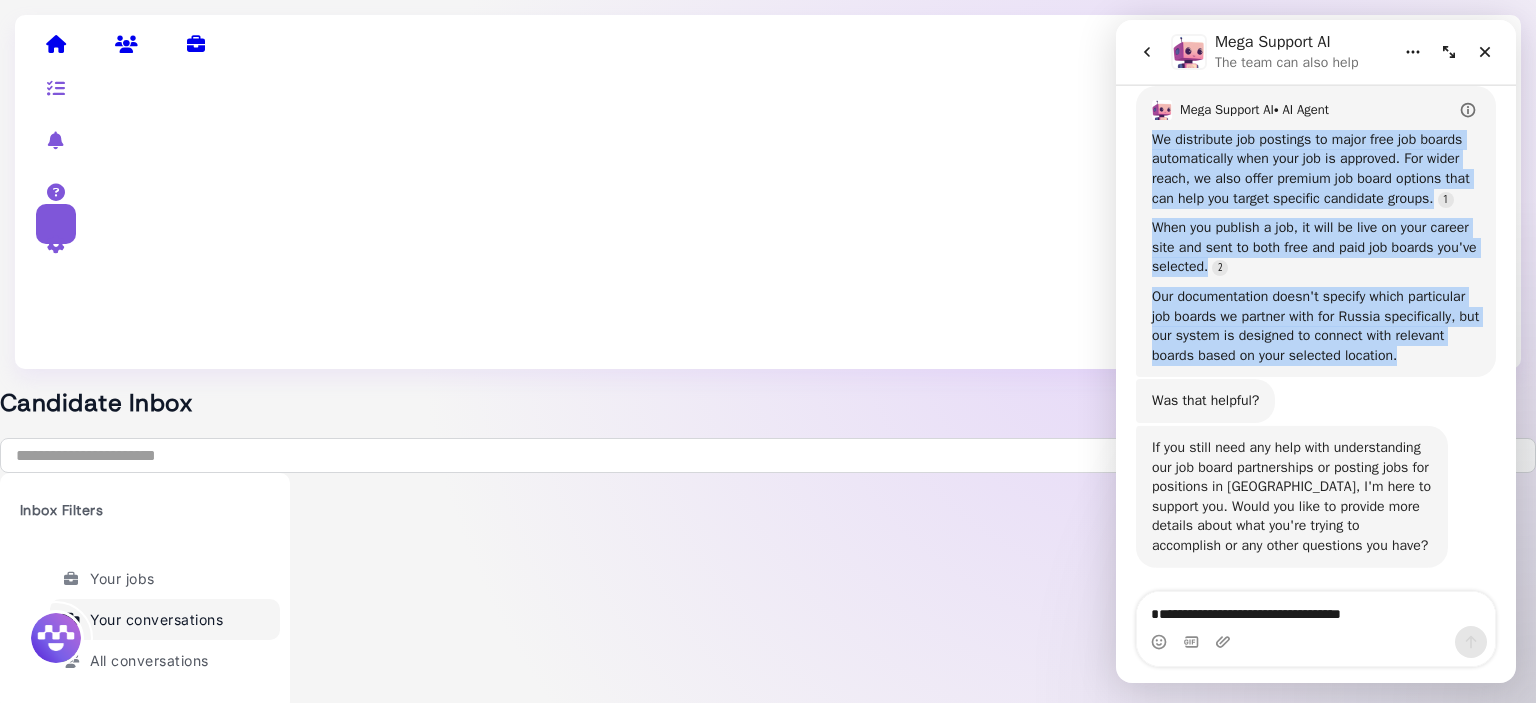scroll, scrollTop: 1903, scrollLeft: 0, axis: vertical 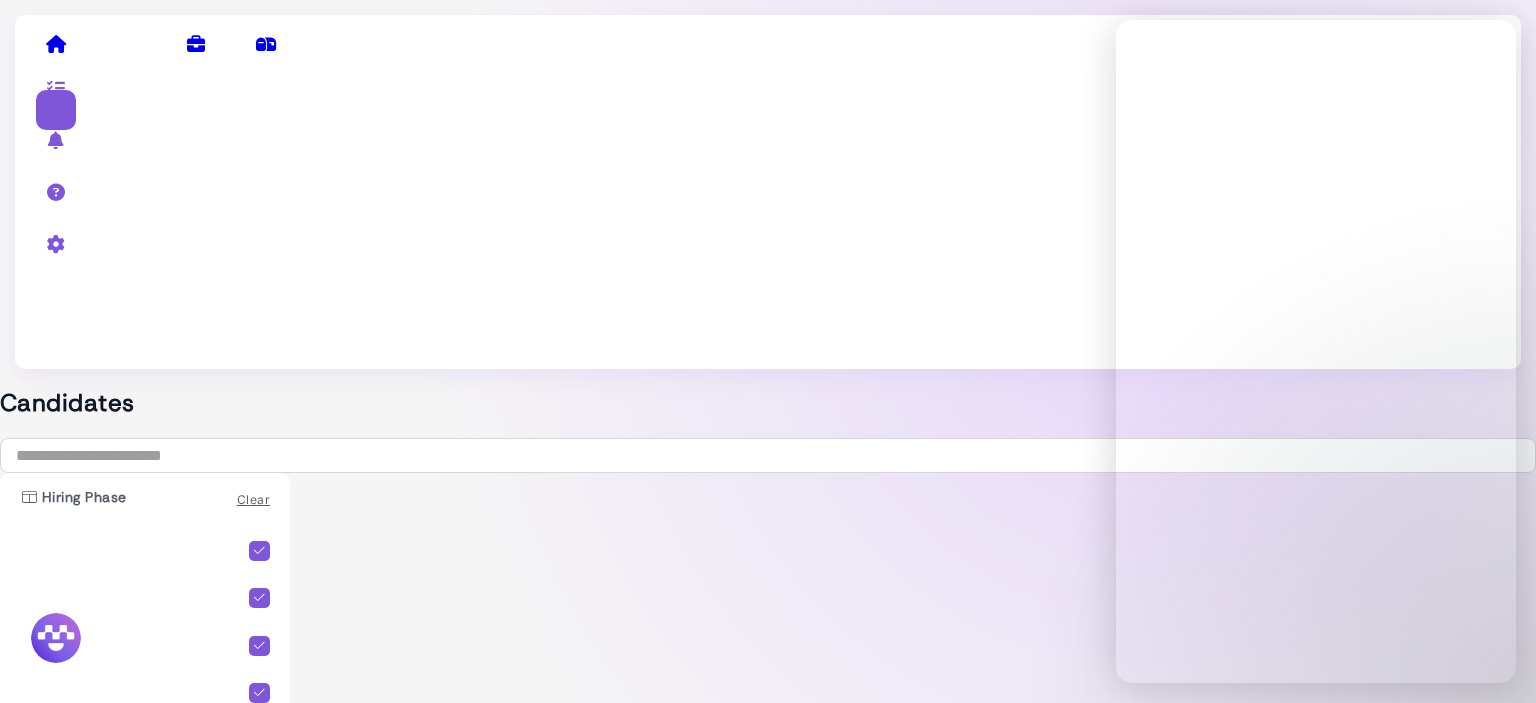 select on "**********" 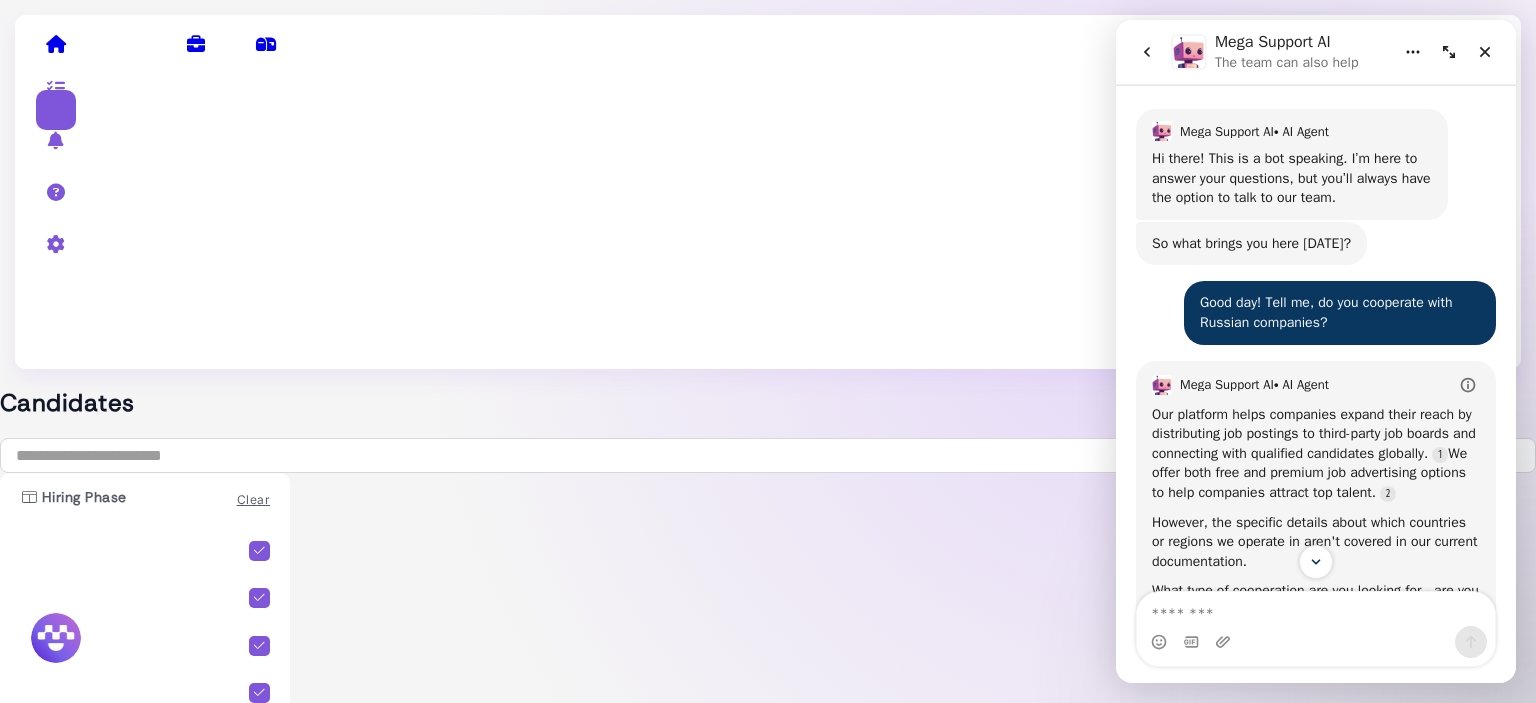 scroll, scrollTop: 0, scrollLeft: 0, axis: both 